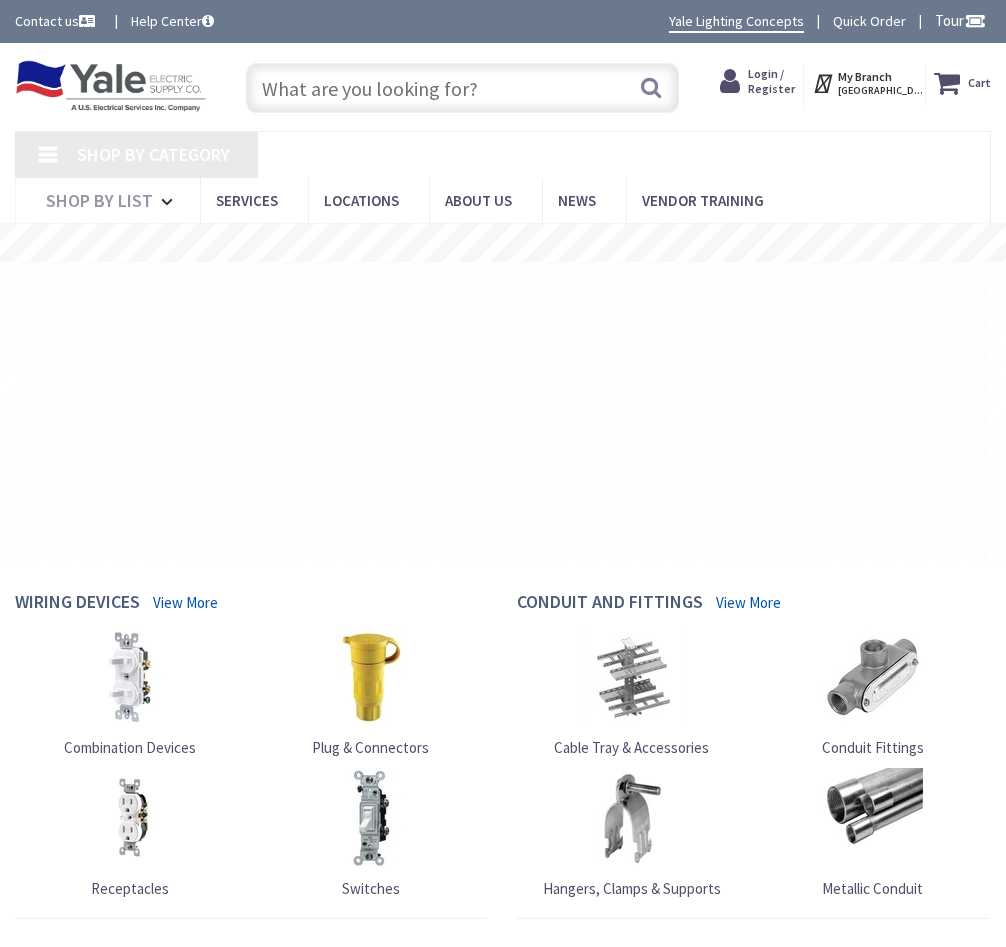 scroll, scrollTop: 0, scrollLeft: 0, axis: both 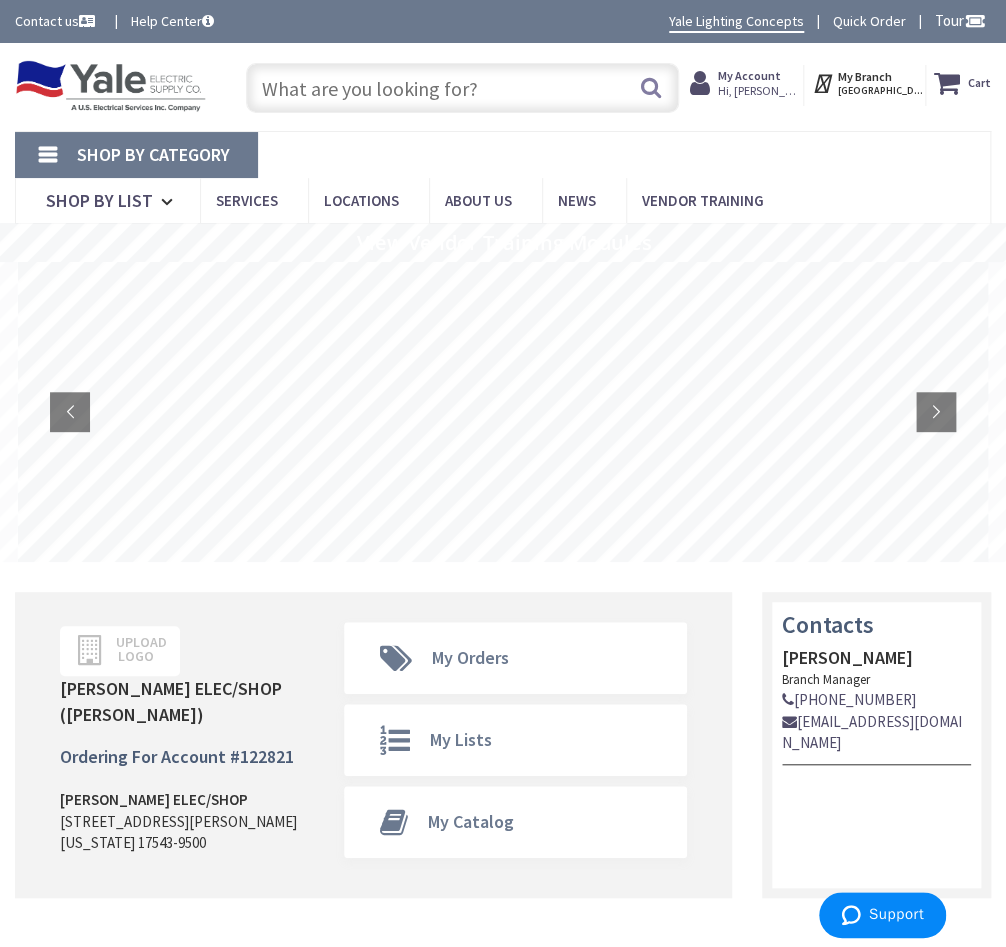 click at bounding box center [462, 88] 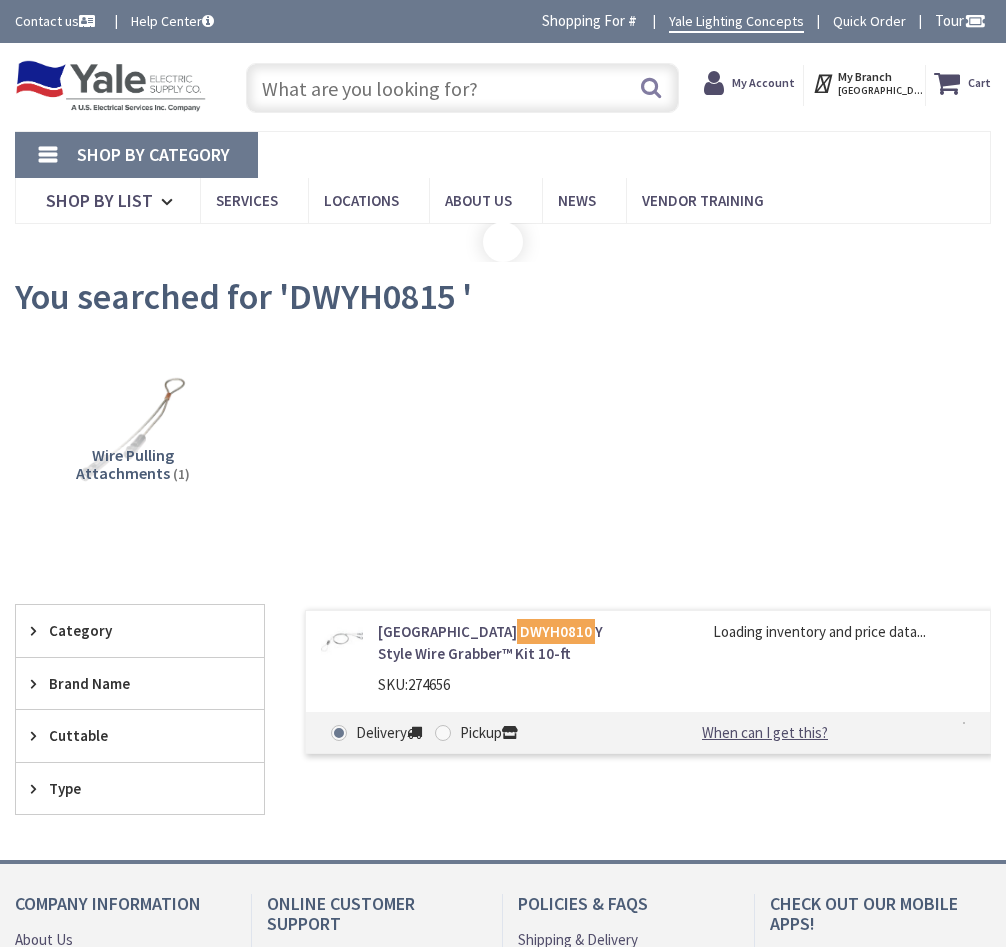 scroll, scrollTop: 0, scrollLeft: 0, axis: both 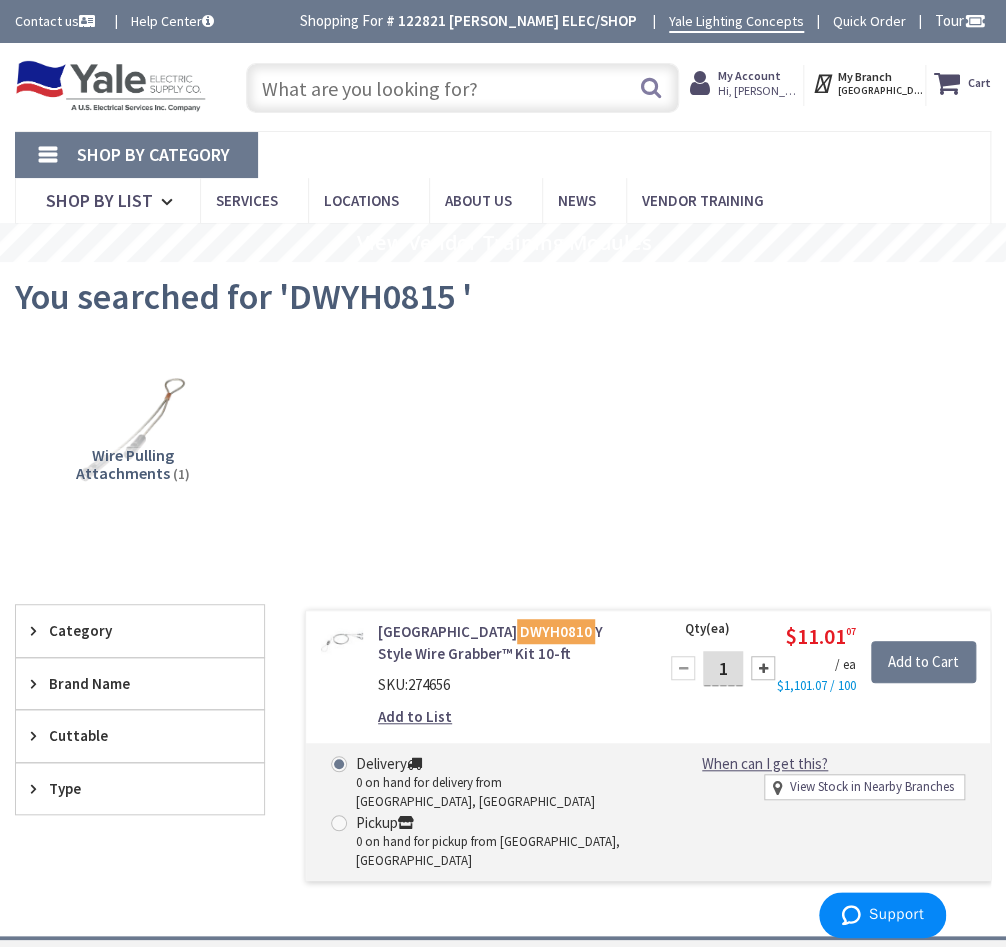 click at bounding box center (462, 88) 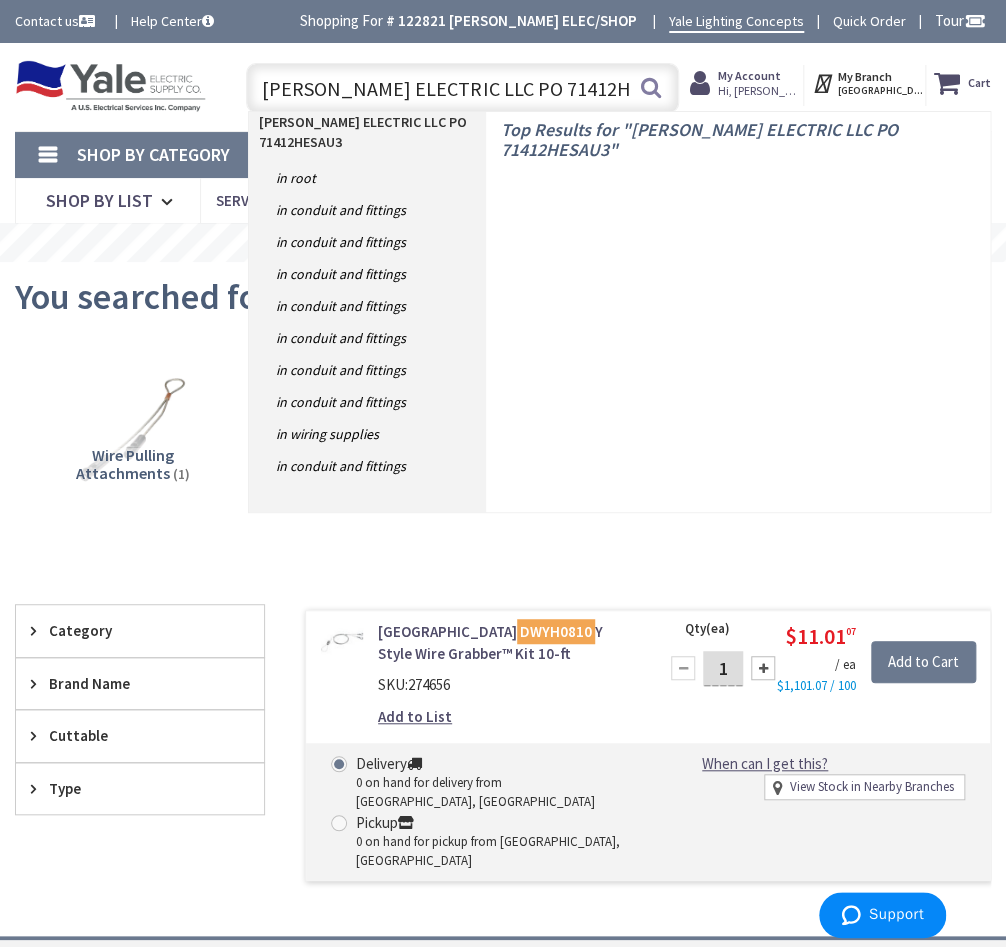 paste on "dwyh0810" 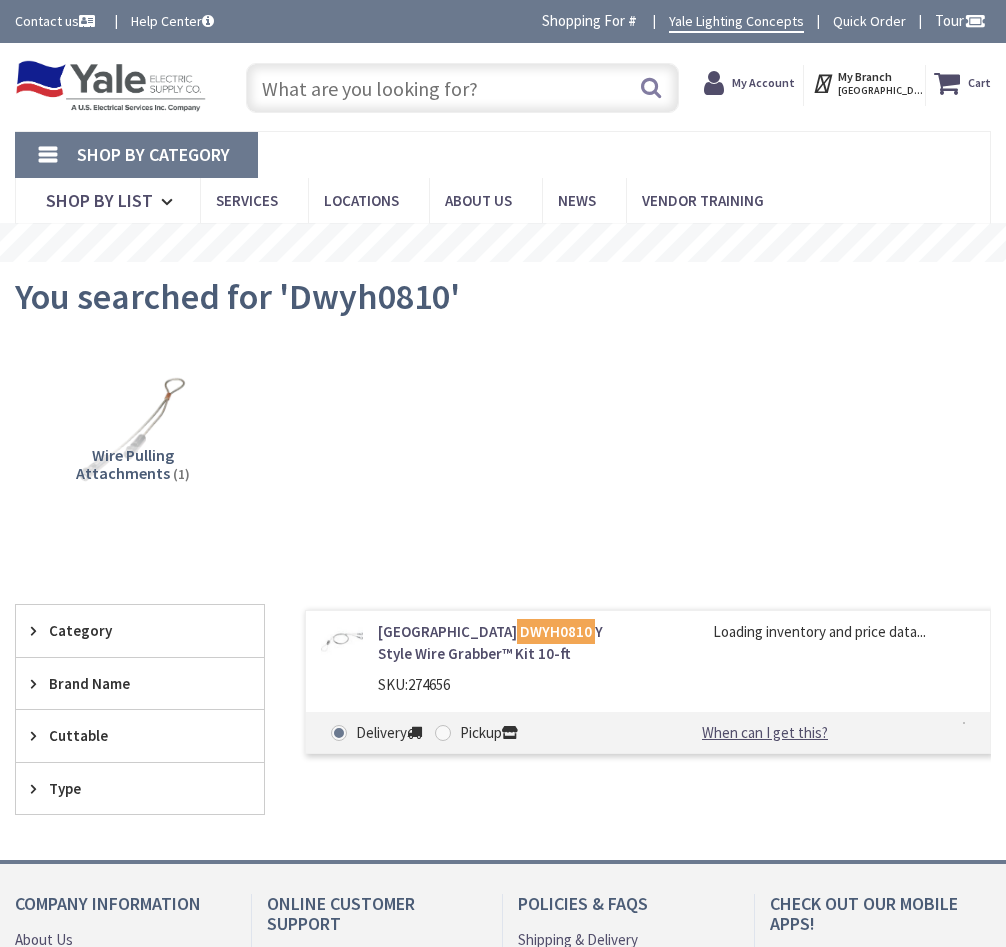 scroll, scrollTop: 0, scrollLeft: 0, axis: both 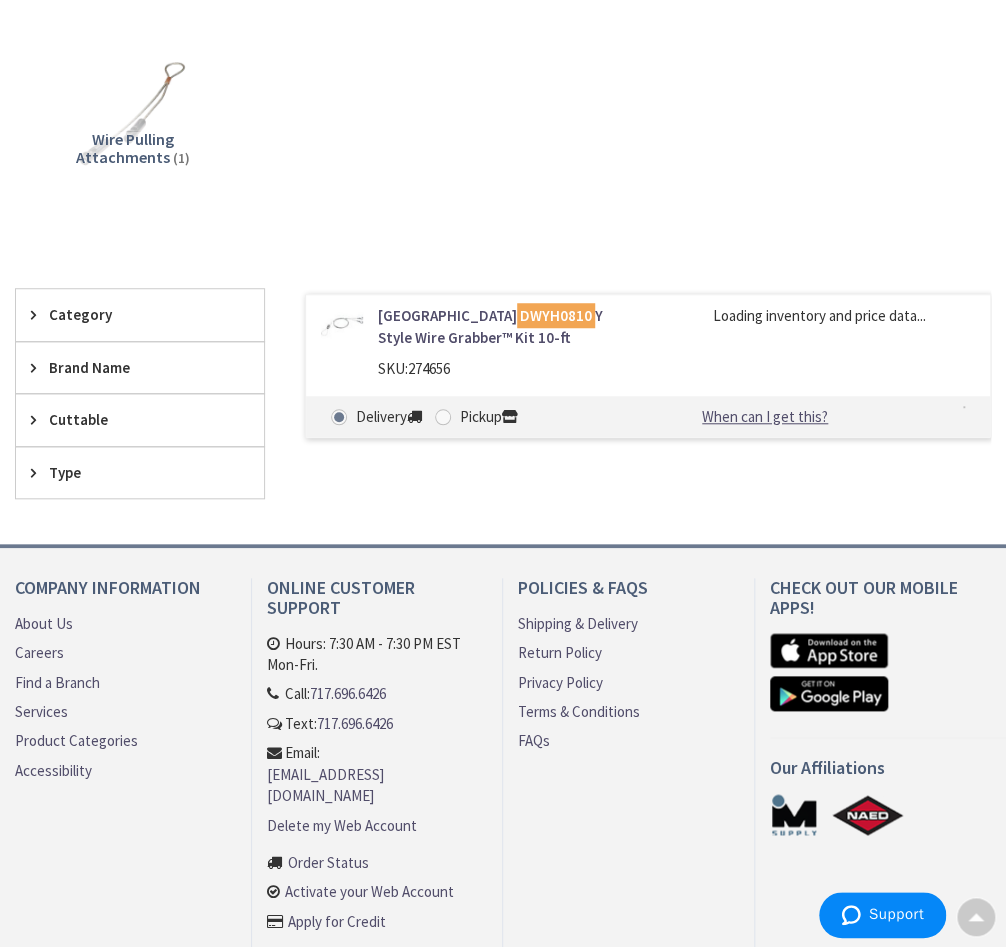 click on "Arlington  DWYH0810  Y Style Wire Grabber™ Kit 10-ft" at bounding box center (505, 326) 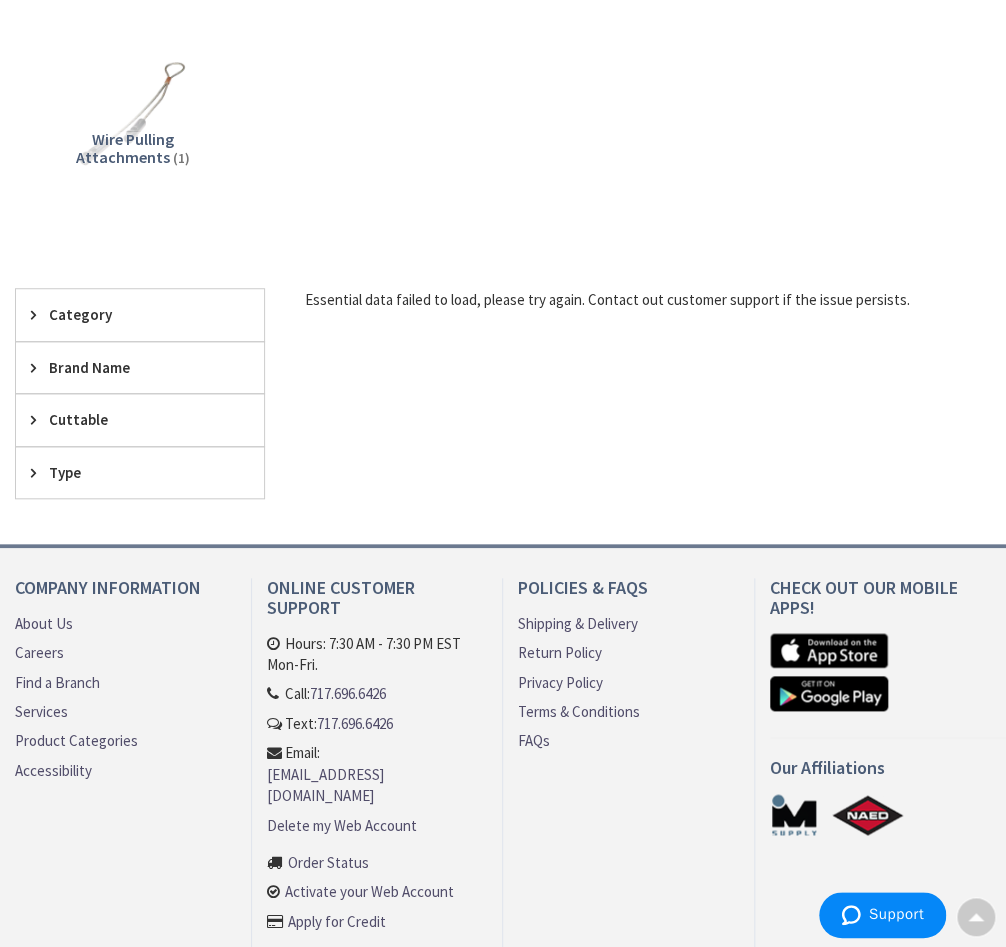 scroll, scrollTop: 0, scrollLeft: 0, axis: both 